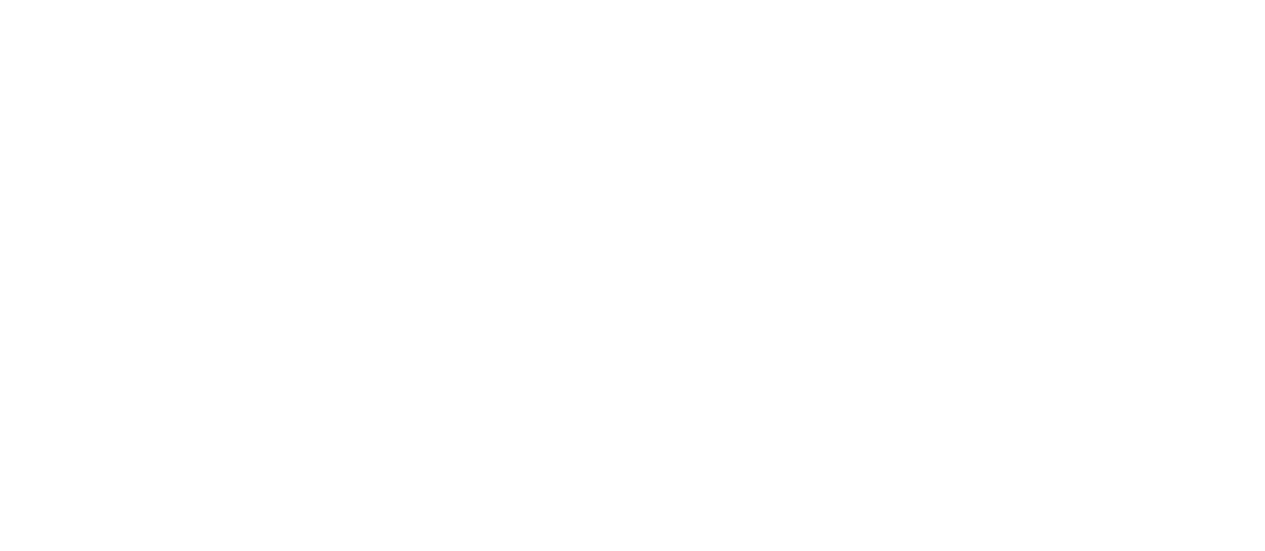 scroll, scrollTop: 0, scrollLeft: 0, axis: both 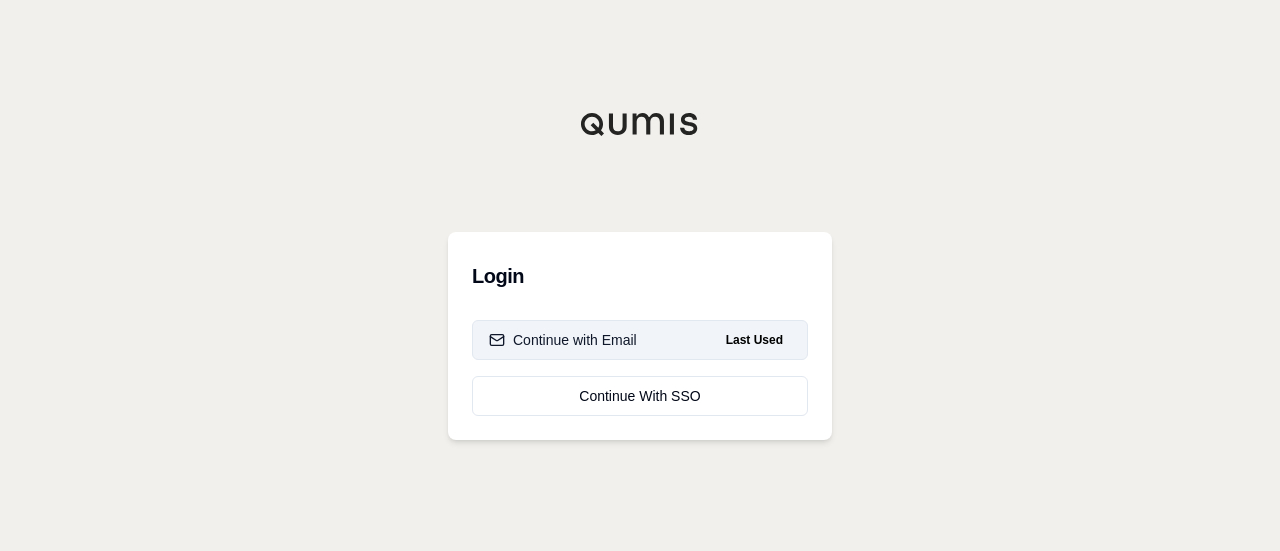 click on "Continue with Email" at bounding box center (563, 340) 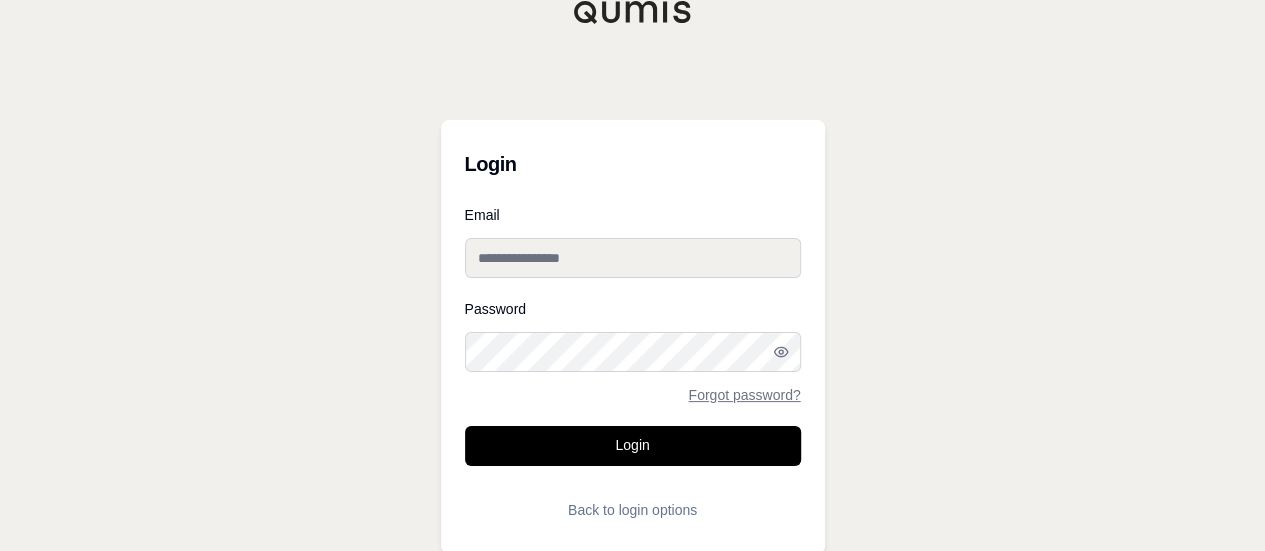 type on "**********" 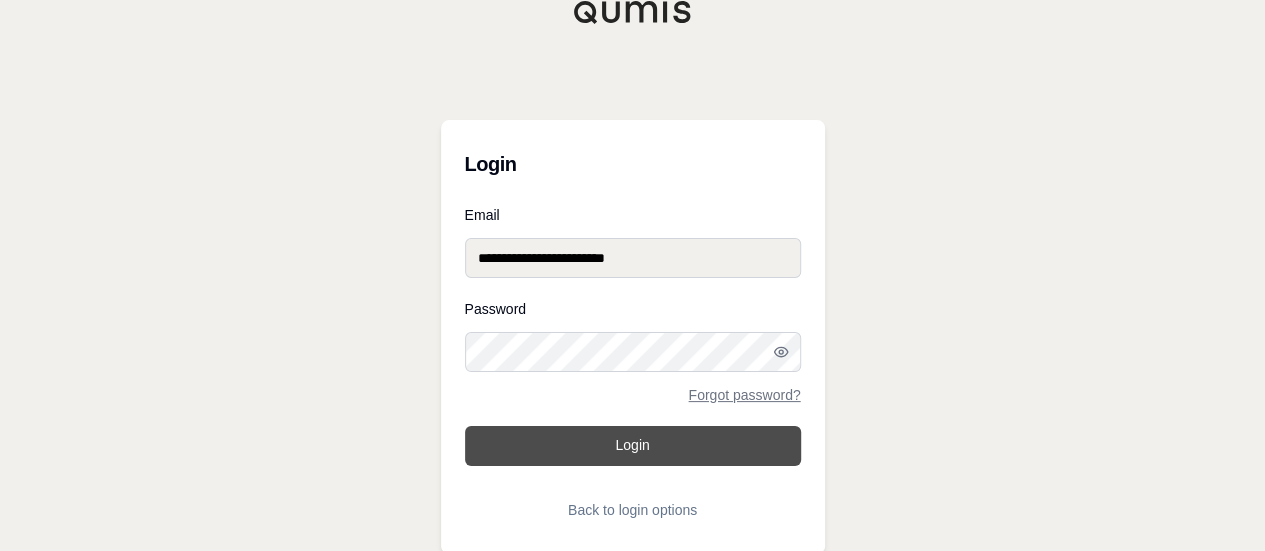 click on "Login" at bounding box center (633, 446) 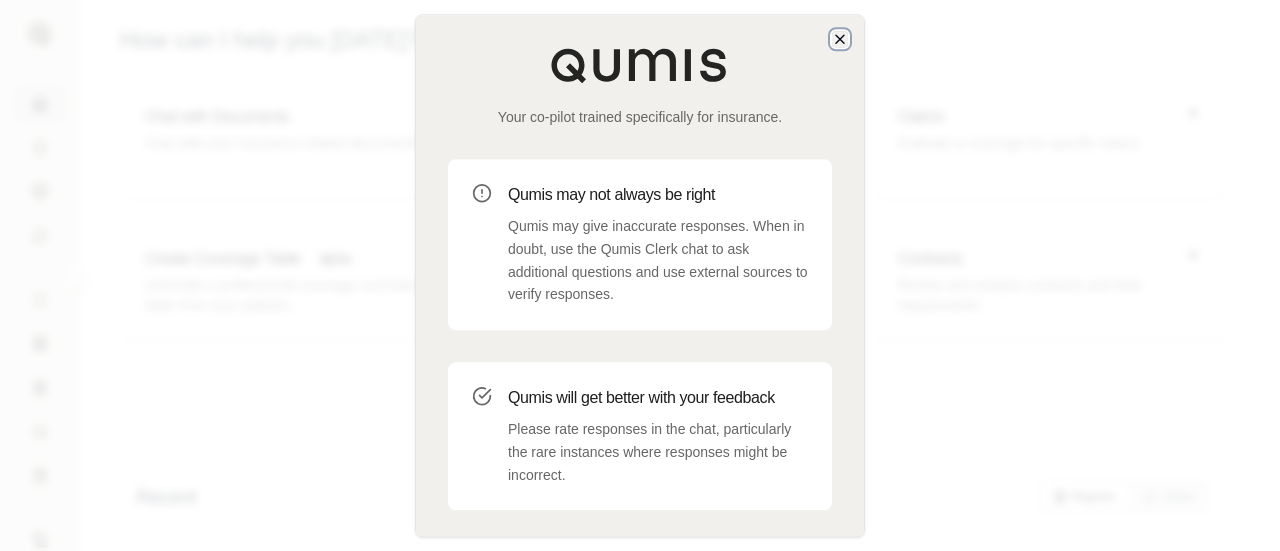 click 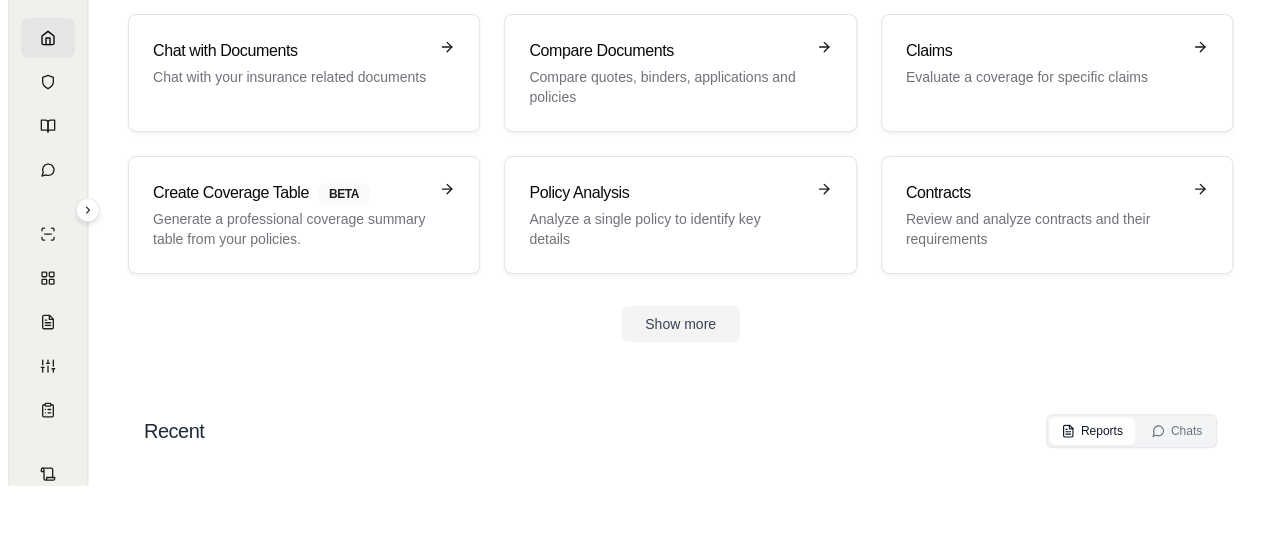 scroll, scrollTop: 0, scrollLeft: 0, axis: both 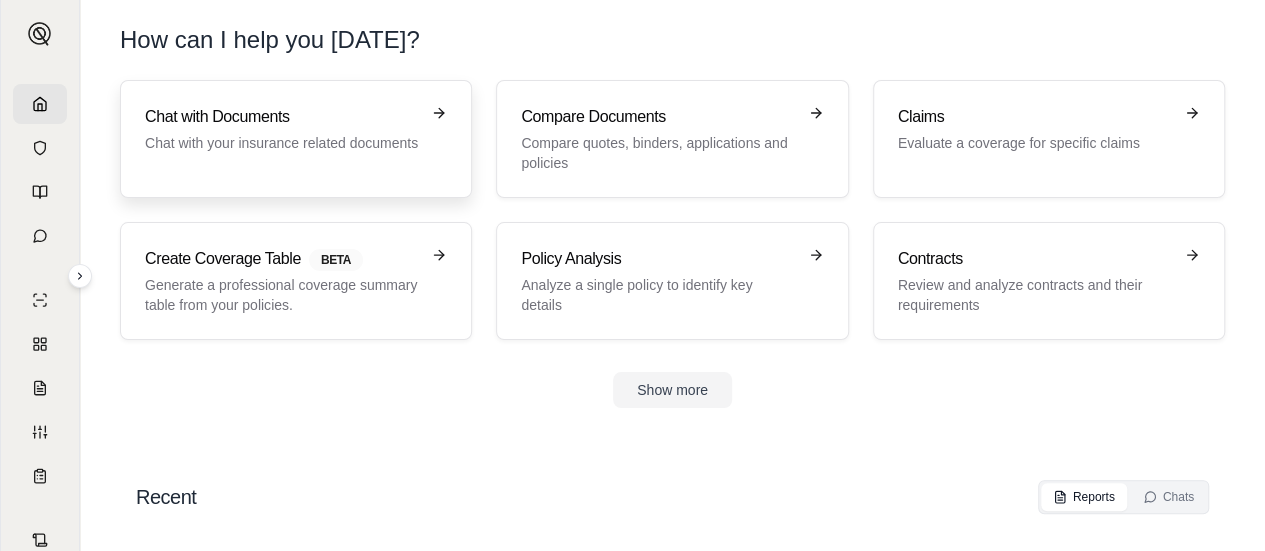 click on "Chat with your insurance related documents" at bounding box center (282, 143) 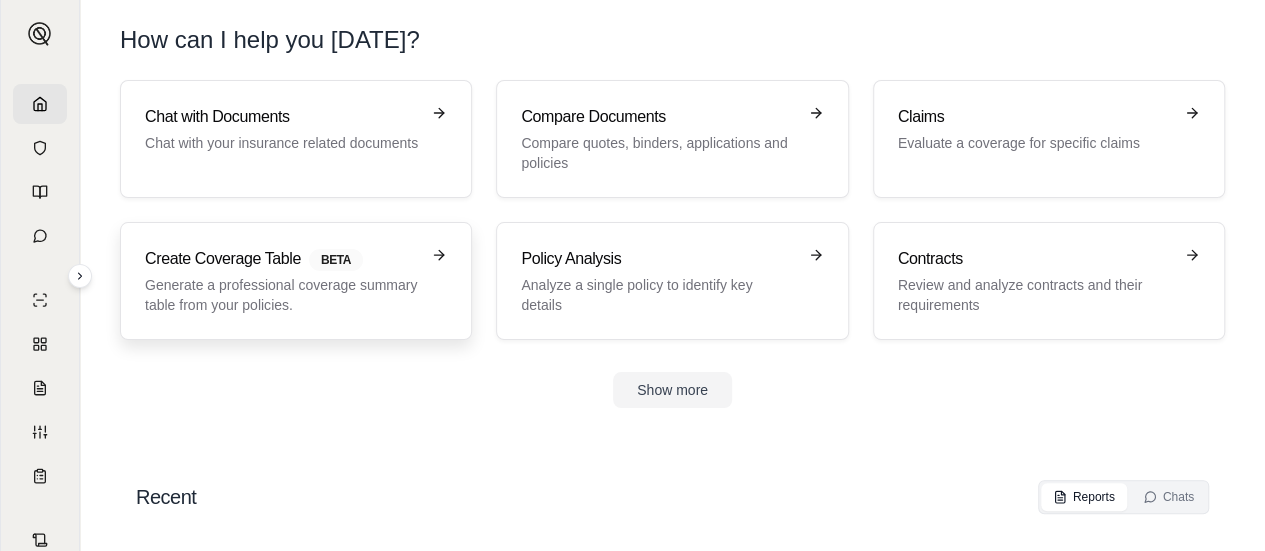 click on "Create Coverage Table BETA Generate a professional coverage summary table from your policies." at bounding box center (296, 281) 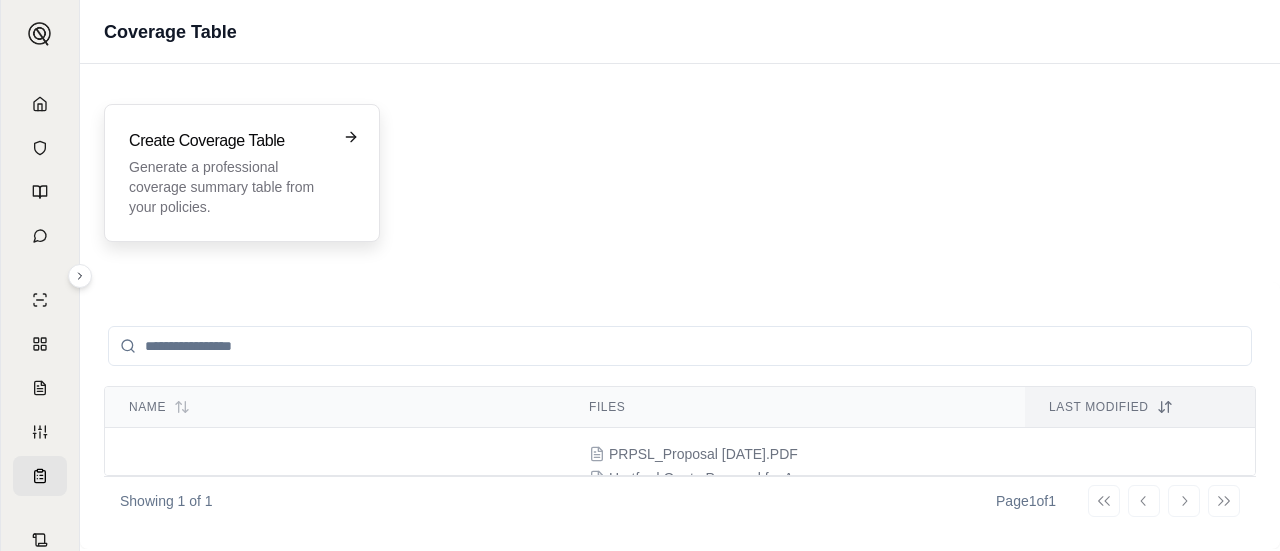 click on "Create Coverage Table Generate a professional coverage summary table from your policies." at bounding box center [242, 173] 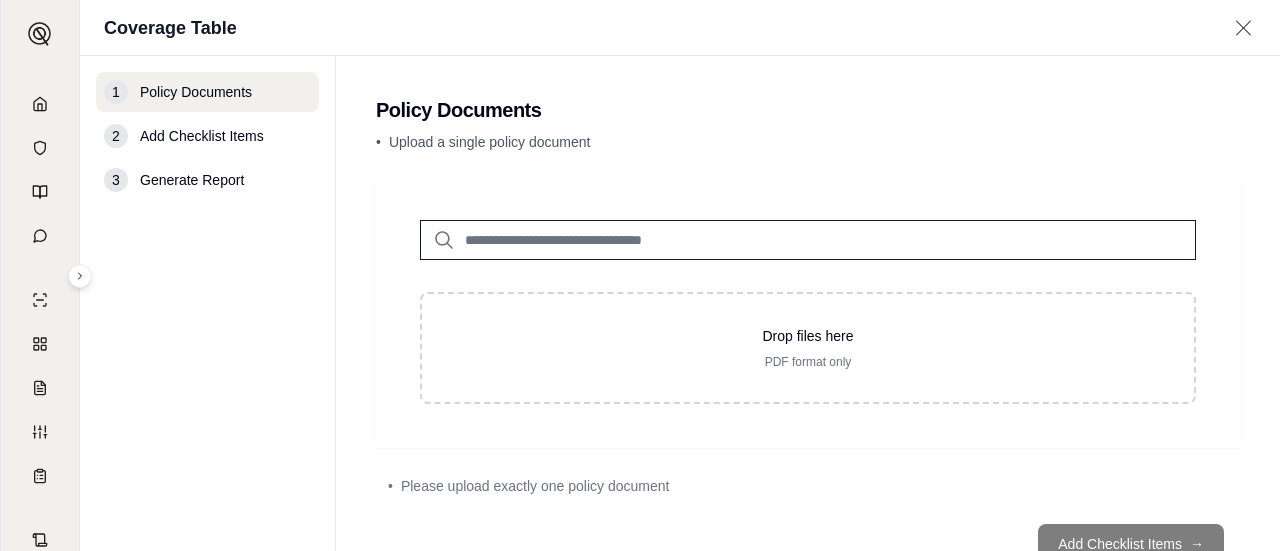 click at bounding box center [808, 240] 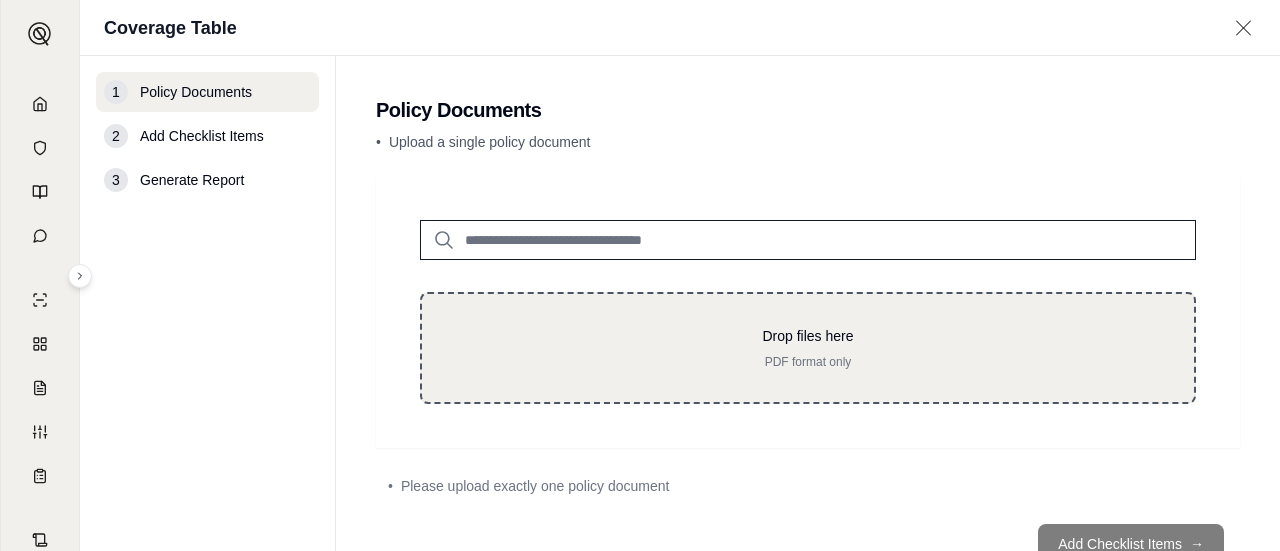 click on "Drop files here" at bounding box center (808, 336) 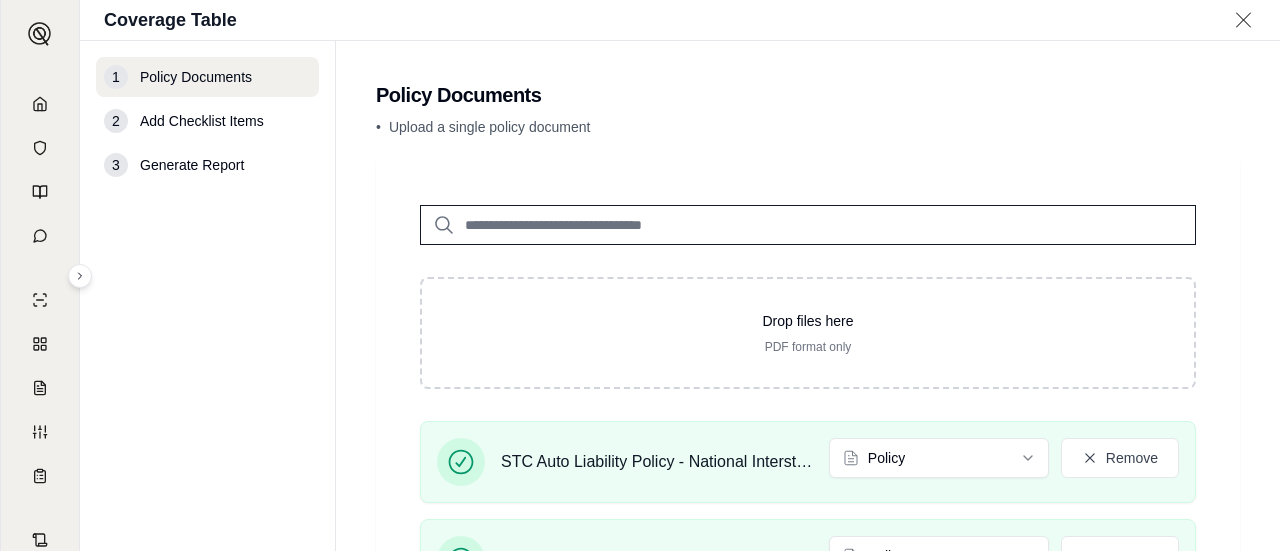 scroll, scrollTop: 100, scrollLeft: 0, axis: vertical 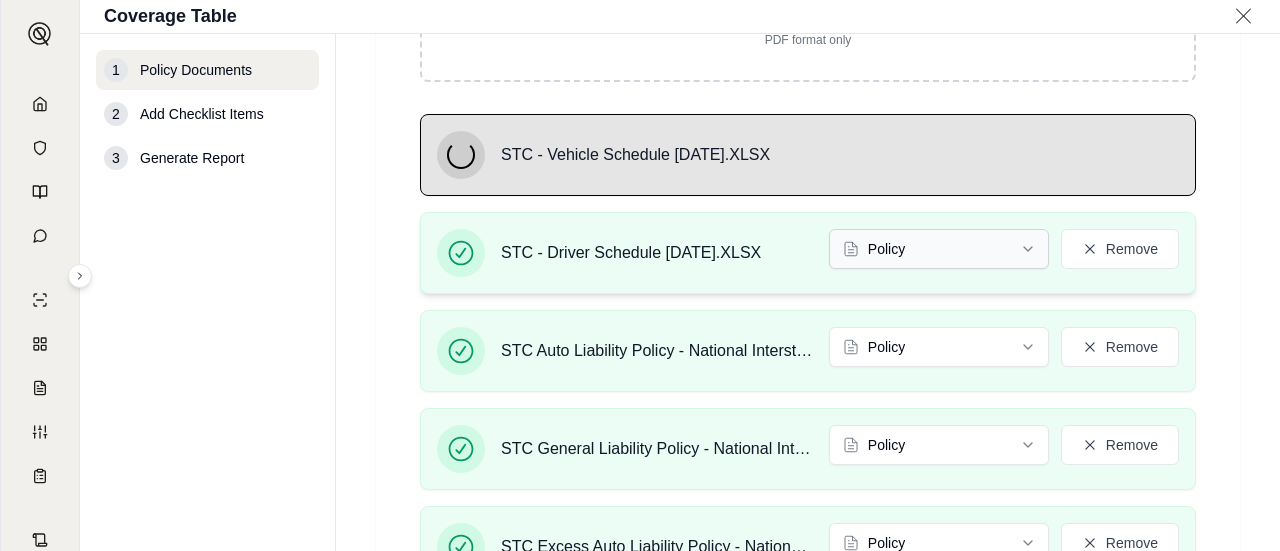 click on "S Coverage Table 1 Policy Documents 2 Add Checklist Items 3 Generate Report Policy Documents • Upload a single policy document Drop files here PDF format only STC - Vehicle Schedule [DATE].XLSX STC - Driver Schedule [DATE].XLSX Policy Remove STC Auto Liability Policy - National Interstate Insurance - [DATE] - [DATE].PDF Policy Remove STC General Liability Policy - National Interstate Insurance [DATE] - [DATE].PDF Policy Remove STC Excess Auto Liability Policy - National Interstate Insurance - [DATE] - [DATE].PDF Policy Remove Add Checklist Items →" at bounding box center (640, 275) 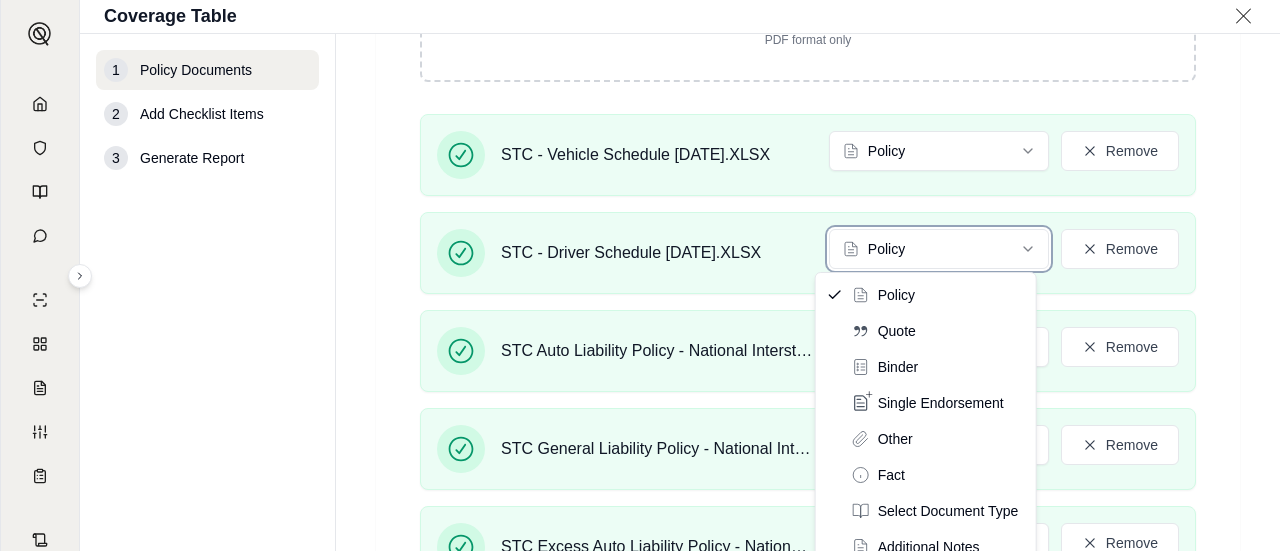 click on "S Coverage Table 1 Policy Documents 2 Add Checklist Items 3 Generate Report Policy Documents • Upload a single policy document Drop files here PDF format only STC - Vehicle Schedule [DATE].XLSX Policy Remove STC - Driver Schedule [DATE].XLSX Policy Remove STC Auto Liability Policy - National Interstate Insurance - [DATE] - [DATE].PDF Policy Remove STC General Liability Policy - National Interstate Insurance [DATE] - [DATE].PDF Policy Remove STC Excess Auto Liability Policy - National Interstate Insurance - [DATE] - [DATE].PDF Policy Remove Add Checklist Items →
Policy Quote Binder Single Endorsement Other Fact Select Document Type Additional Notes Contract Application" at bounding box center [640, 275] 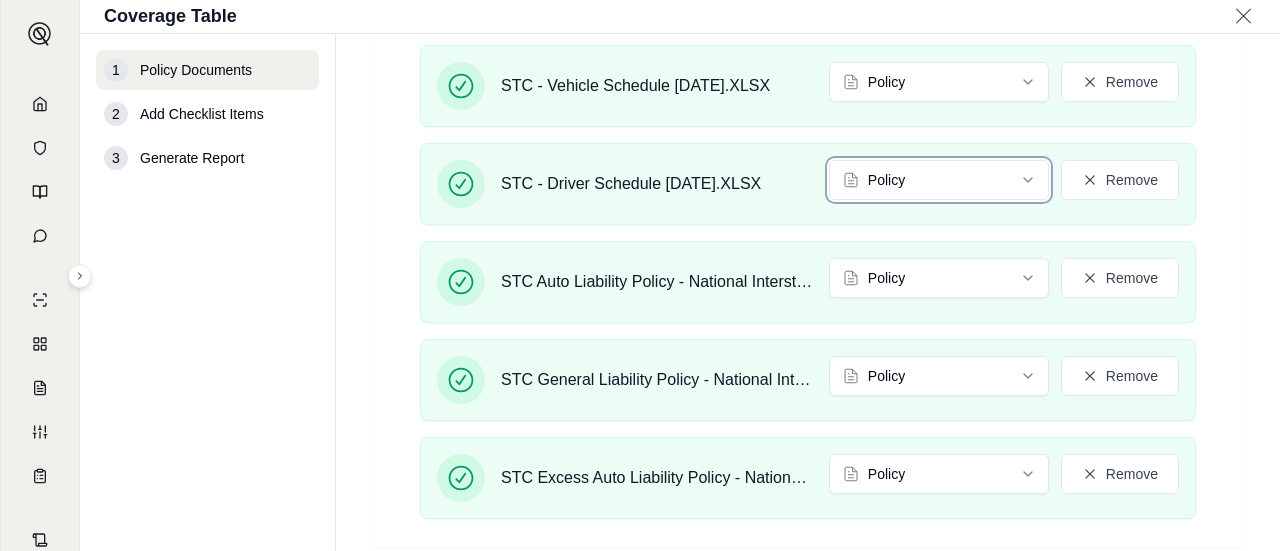 scroll, scrollTop: 400, scrollLeft: 0, axis: vertical 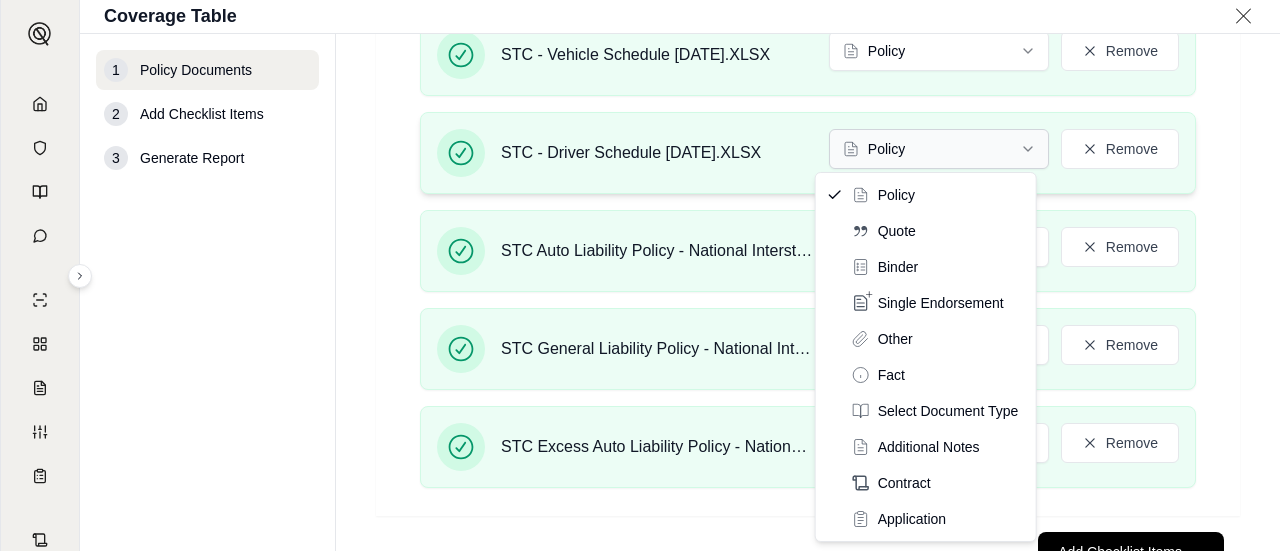 click on "S Coverage Table 1 Policy Documents 2 Add Checklist Items 3 Generate Report Policy Documents • Upload a single policy document Drop files here PDF format only STC - Vehicle Schedule [DATE].XLSX Policy Remove STC - Driver Schedule [DATE].XLSX Policy Remove STC Auto Liability Policy - National Interstate Insurance - [DATE] - [DATE].PDF Policy Remove STC General Liability Policy - National Interstate Insurance [DATE] - [DATE].PDF Policy Remove STC Excess Auto Liability Policy - National Interstate Insurance - [DATE] - [DATE].PDF Policy Remove Add Checklist Items →
Policy Quote Binder Single Endorsement Other Fact Select Document Type Additional Notes Contract Application" at bounding box center [640, 275] 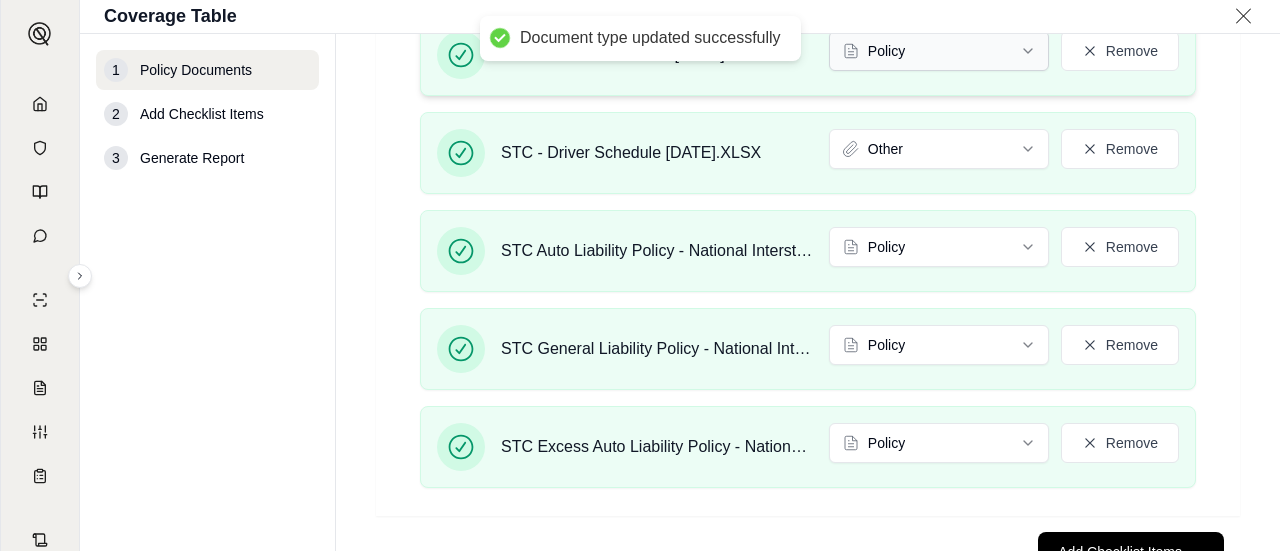 click on "Document type updated successfully S Coverage Table 1 Policy Documents 2 Add Checklist Items 3 Generate Report Policy Documents • Upload a single policy document Drop files here PDF format only STC - Vehicle Schedule [DATE].XLSX Policy Remove STC - Driver Schedule [DATE].XLSX Other Remove STC Auto Liability Policy - National Interstate Insurance - [DATE] - [DATE].PDF Policy Remove STC General Liability Policy - National Interstate Insurance [DATE] - [DATE].PDF Policy Remove STC Excess Auto Liability Policy - National Interstate Insurance - [DATE] - [DATE].PDF Policy Remove Add Checklist Items →" at bounding box center [640, 275] 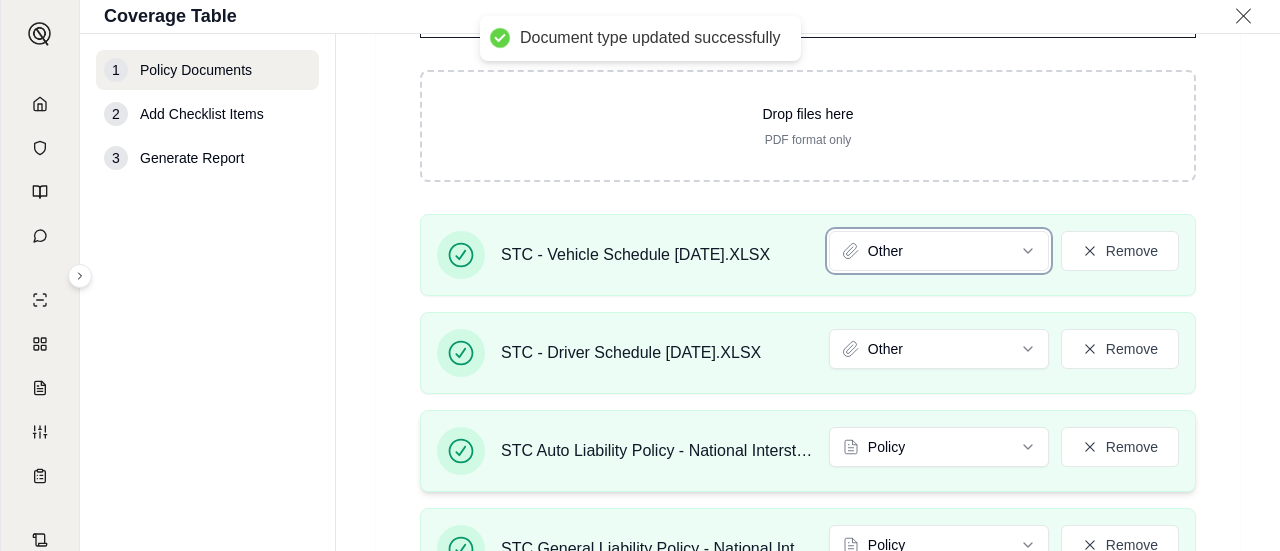 scroll, scrollTop: 473, scrollLeft: 0, axis: vertical 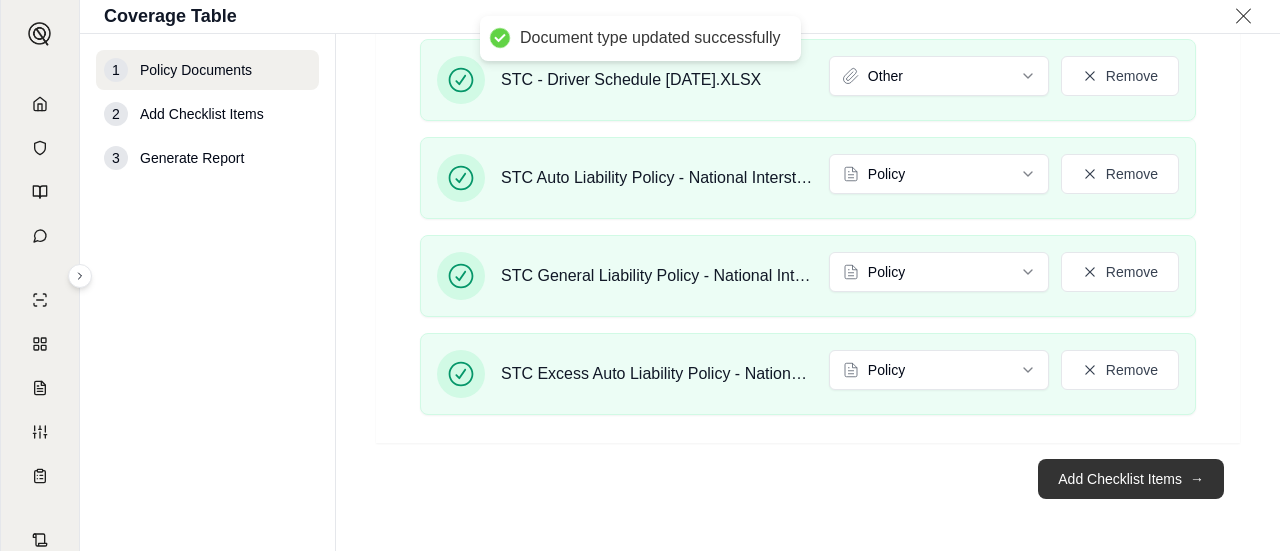 click on "Add Checklist Items →" at bounding box center (1131, 479) 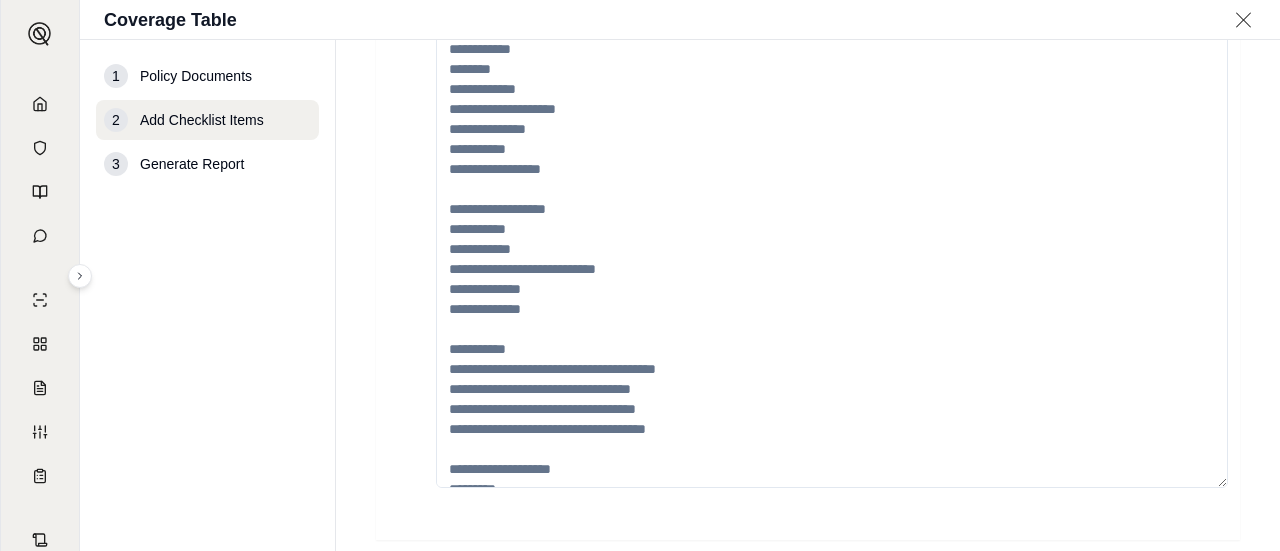 click at bounding box center (832, 229) 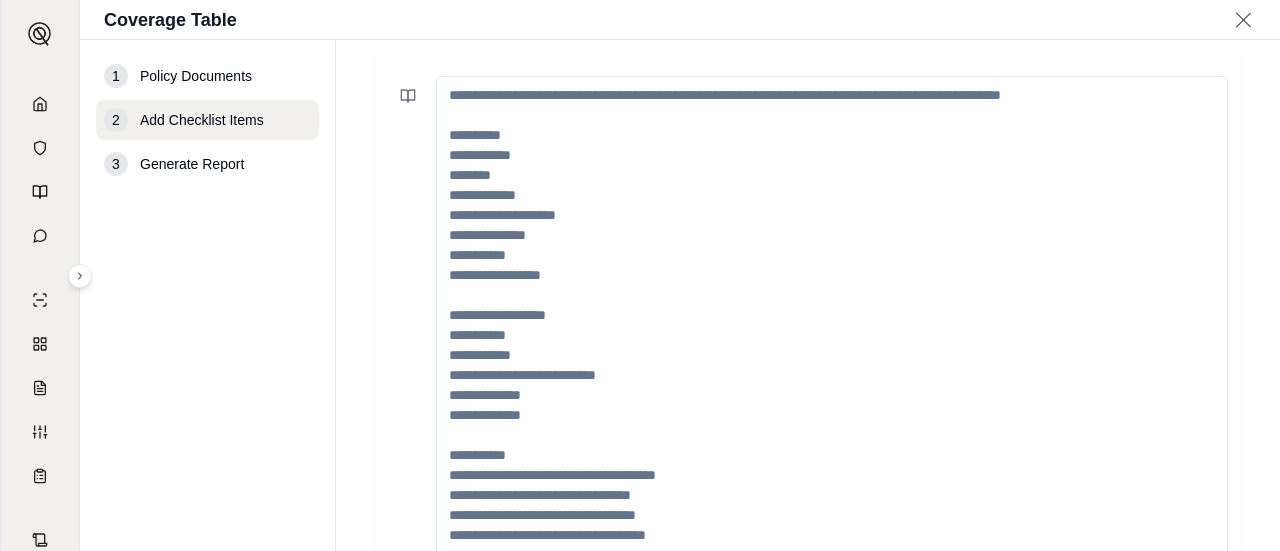 scroll, scrollTop: 0, scrollLeft: 0, axis: both 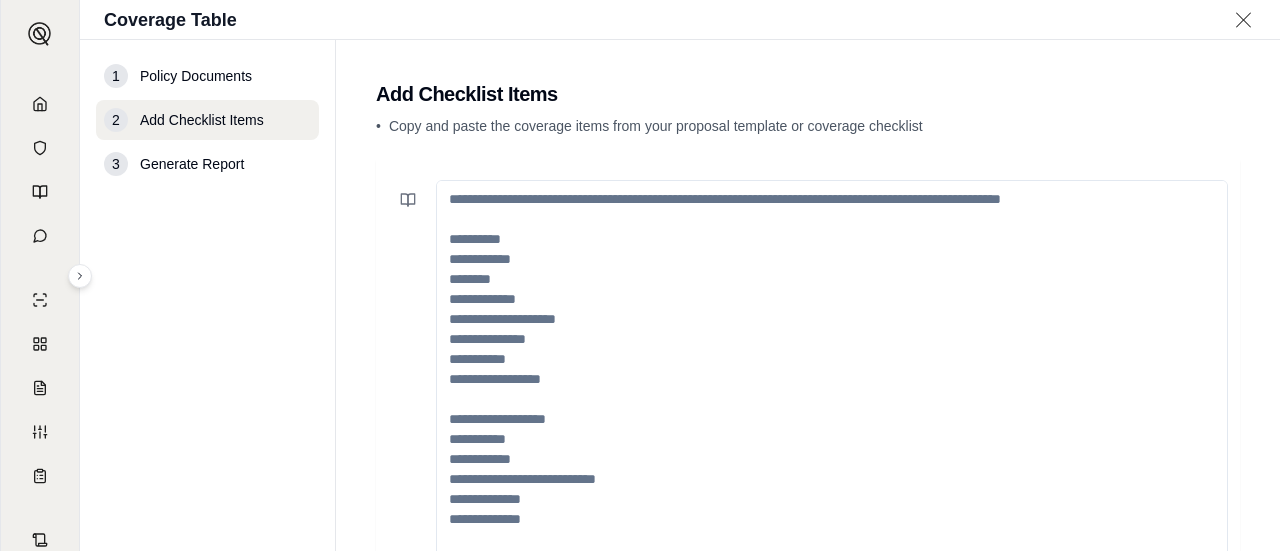 click at bounding box center [832, 439] 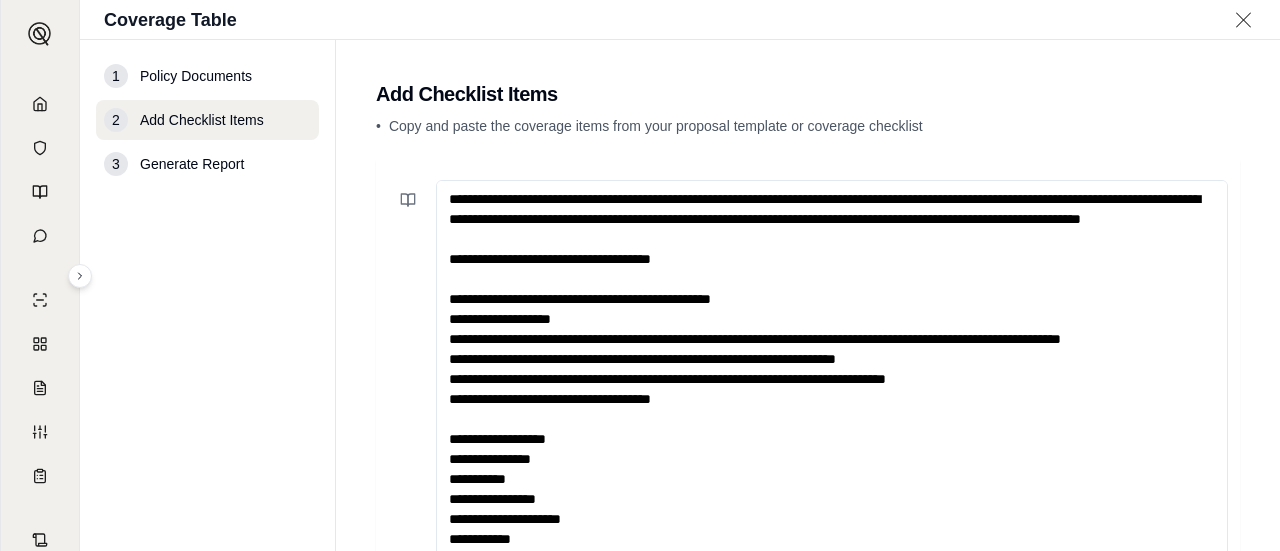 scroll, scrollTop: 1330, scrollLeft: 0, axis: vertical 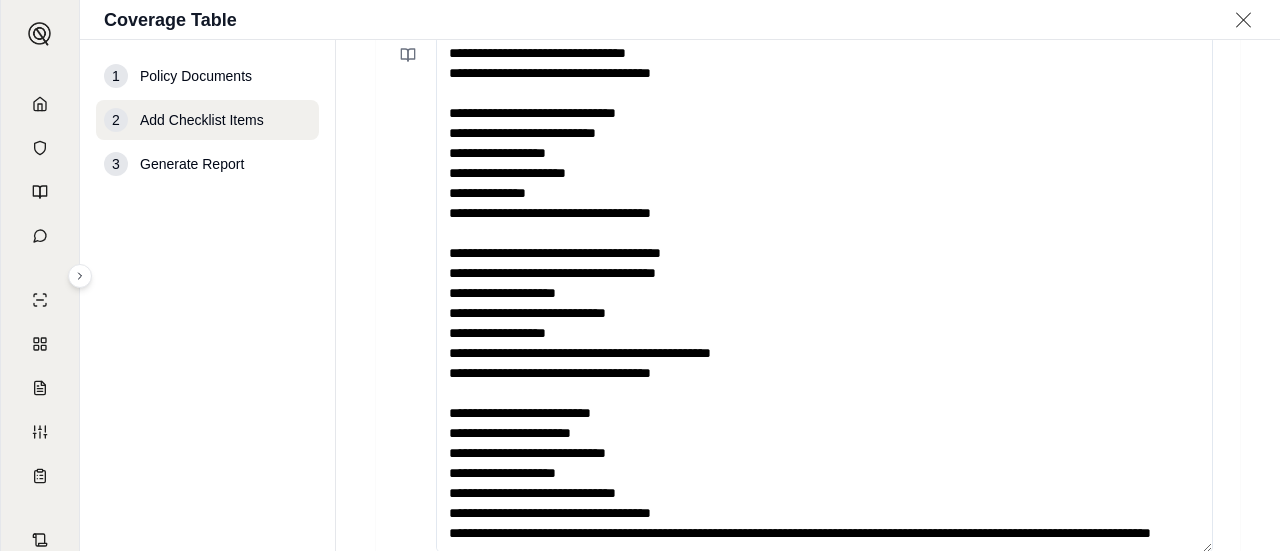 drag, startPoint x: 556, startPoint y: 513, endPoint x: 450, endPoint y: 489, distance: 108.68302 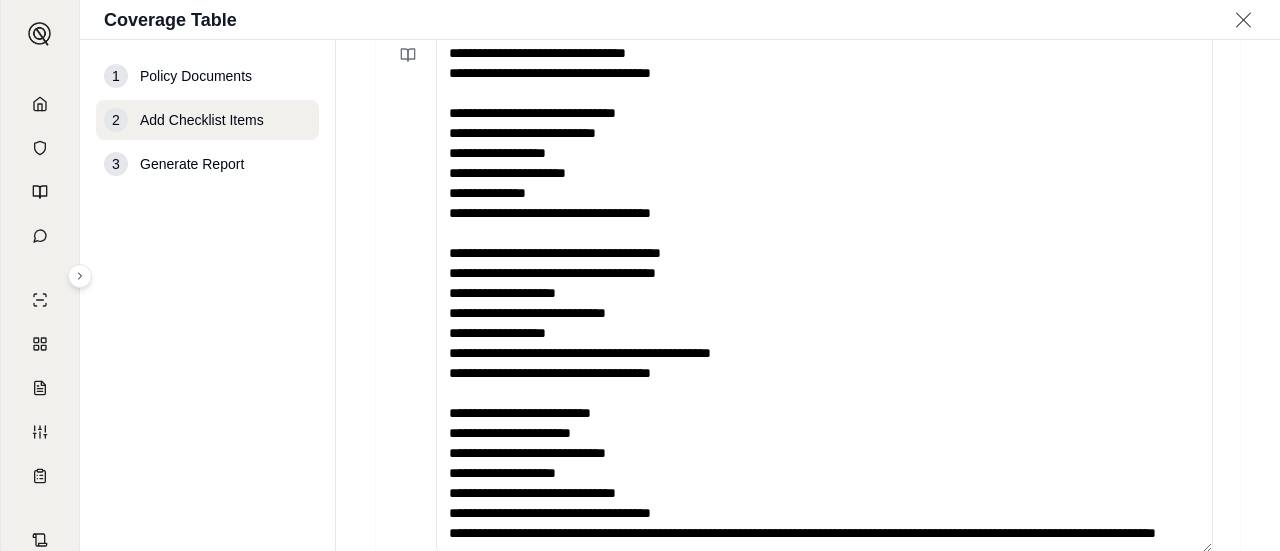 scroll, scrollTop: 1330, scrollLeft: 0, axis: vertical 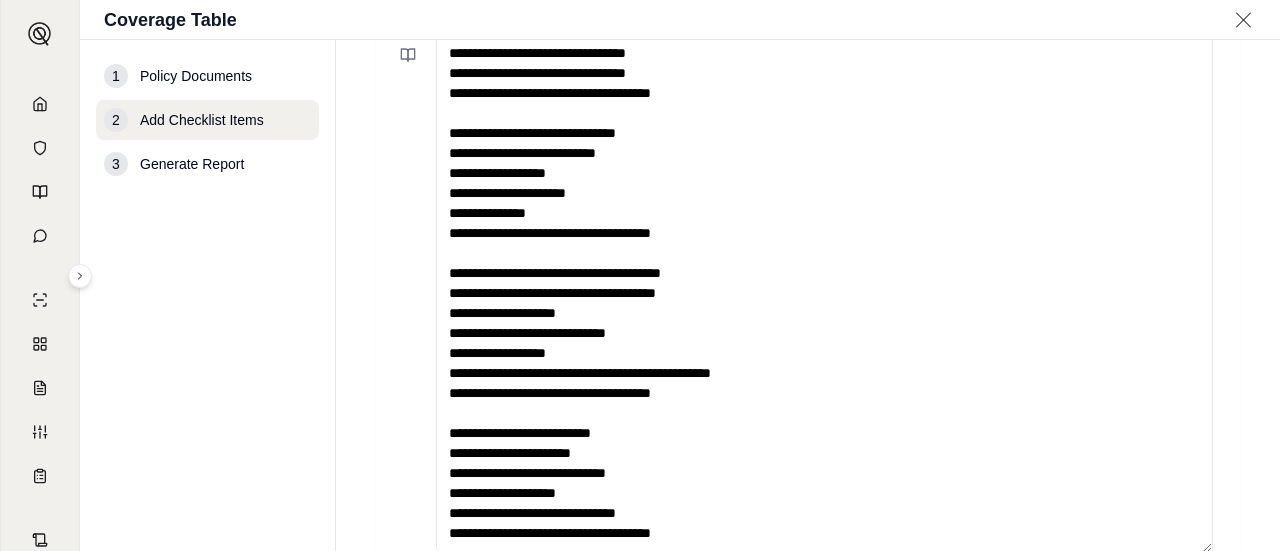 drag, startPoint x: 793, startPoint y: 492, endPoint x: 422, endPoint y: 495, distance: 371.01212 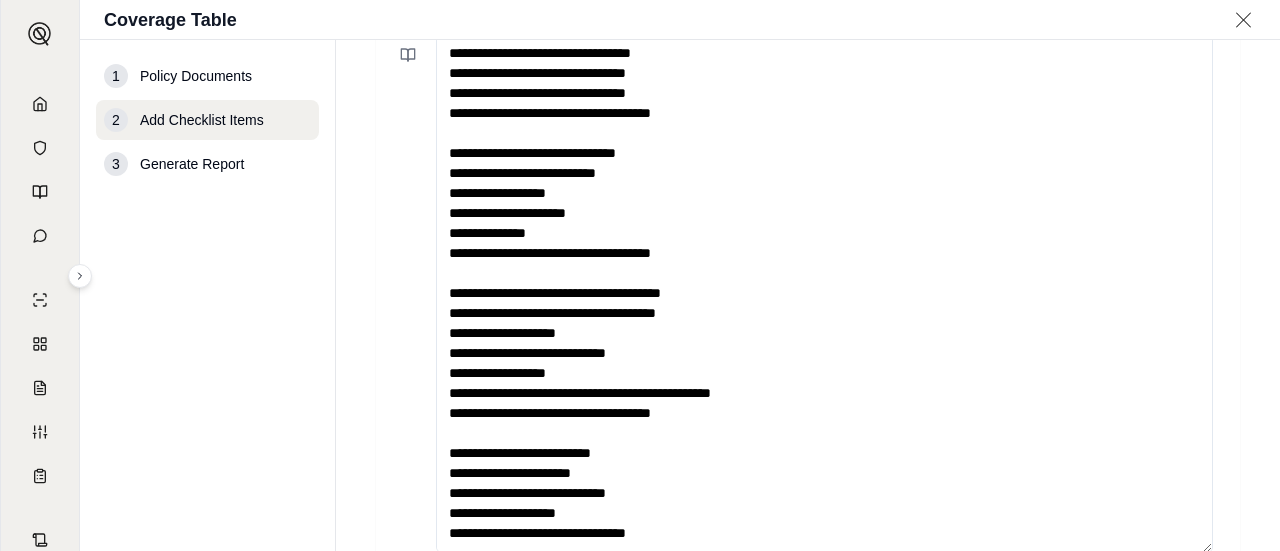 scroll, scrollTop: 1280, scrollLeft: 0, axis: vertical 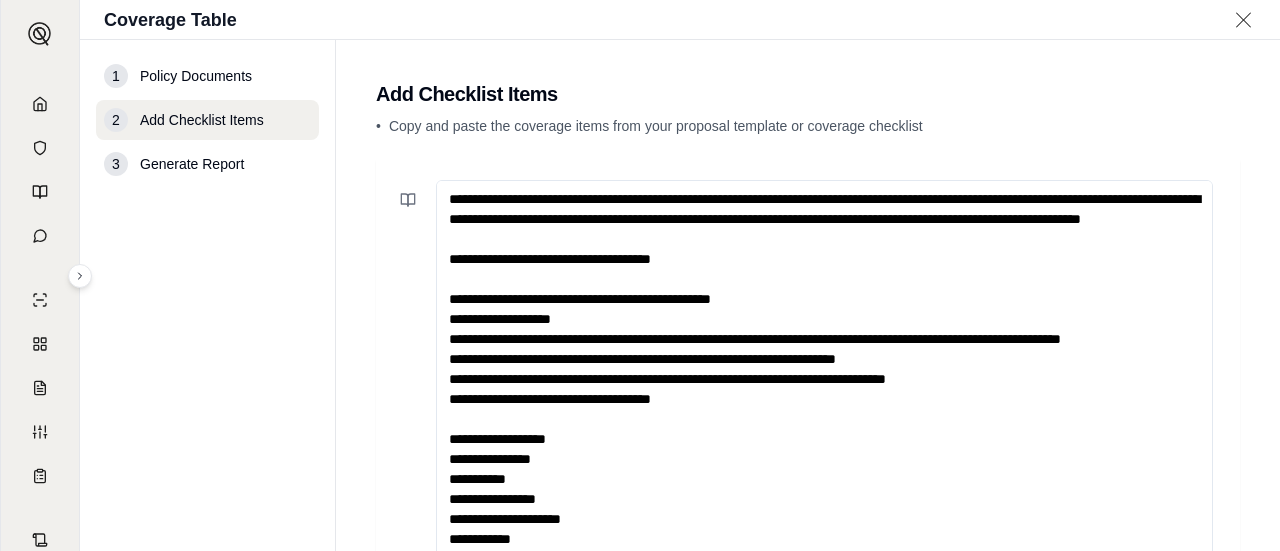 drag, startPoint x: 790, startPoint y: 277, endPoint x: 437, endPoint y: 198, distance: 361.73193 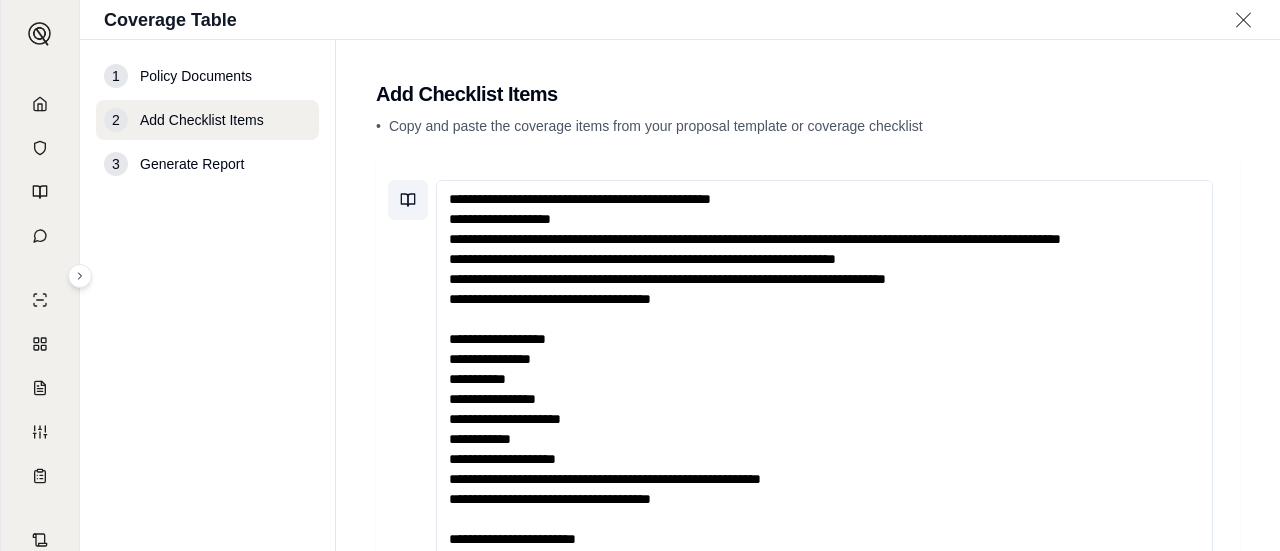 drag, startPoint x: 782, startPoint y: 320, endPoint x: 411, endPoint y: 198, distance: 390.5445 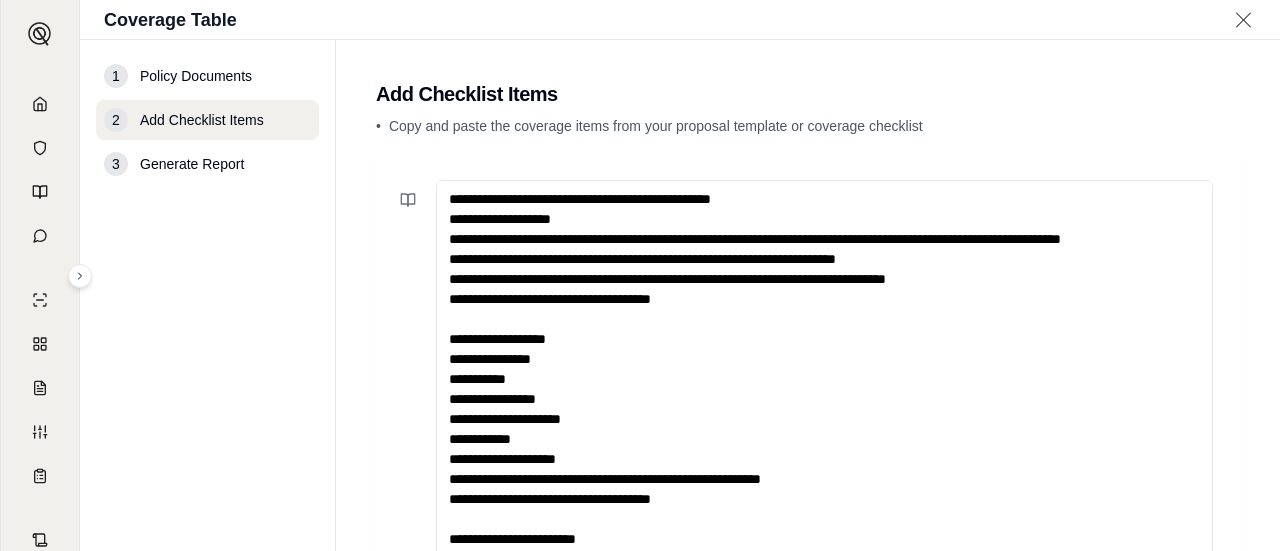 click at bounding box center (824, 438) 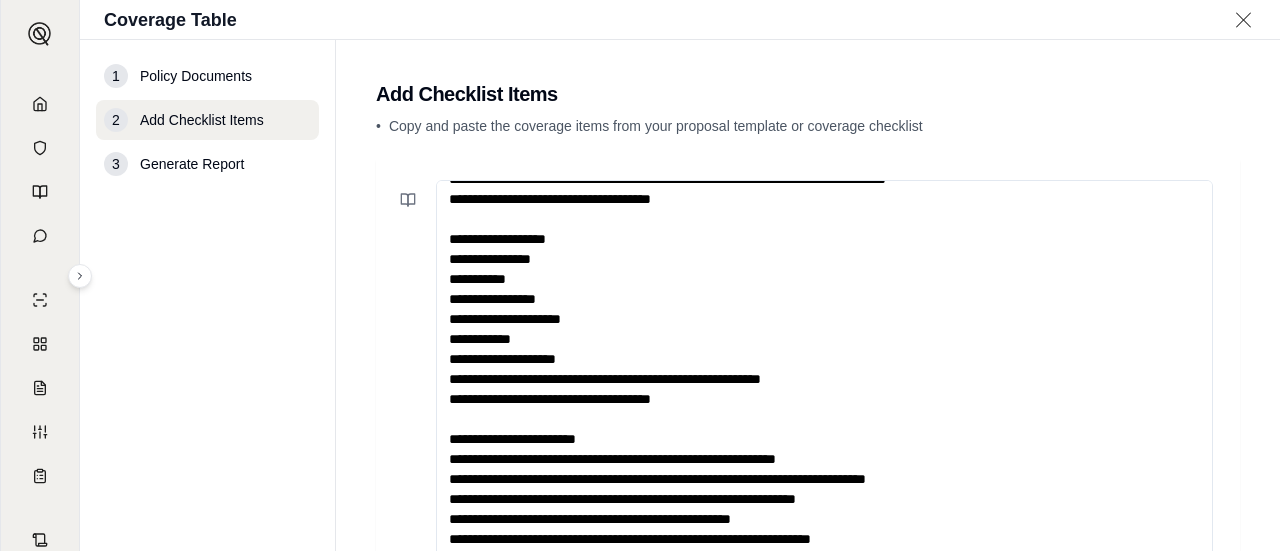 click at bounding box center (824, 438) 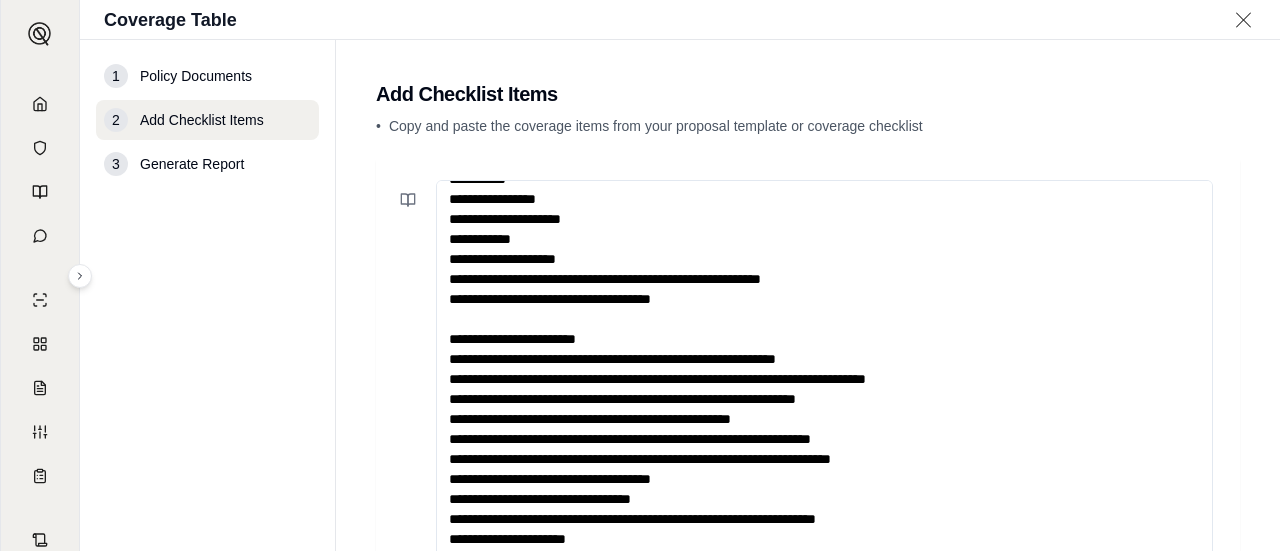 scroll, scrollTop: 300, scrollLeft: 0, axis: vertical 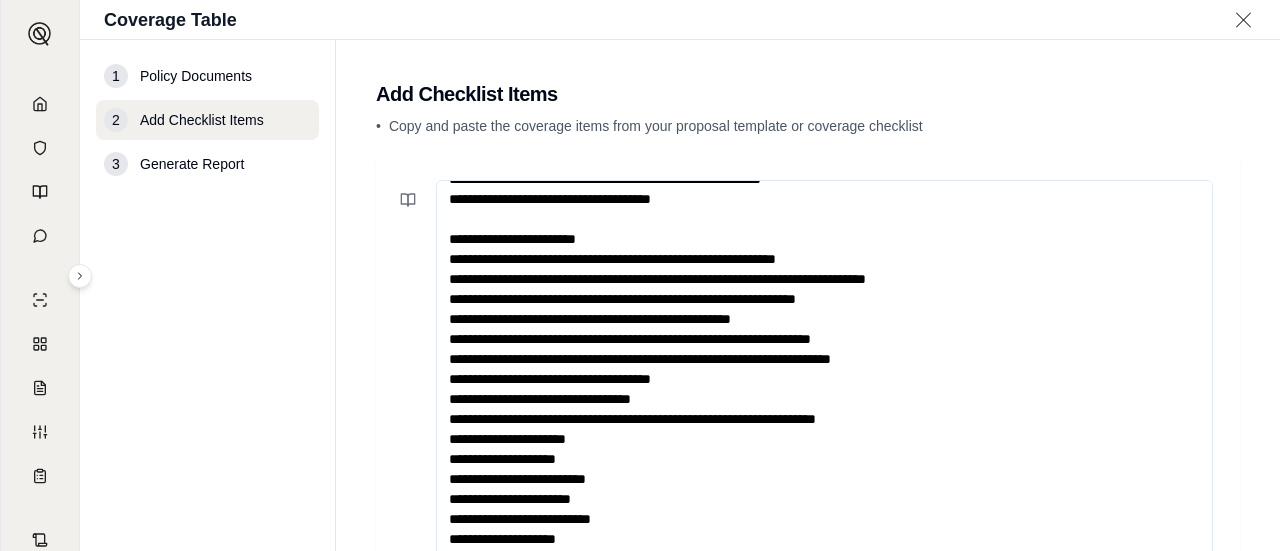 click at bounding box center (824, 438) 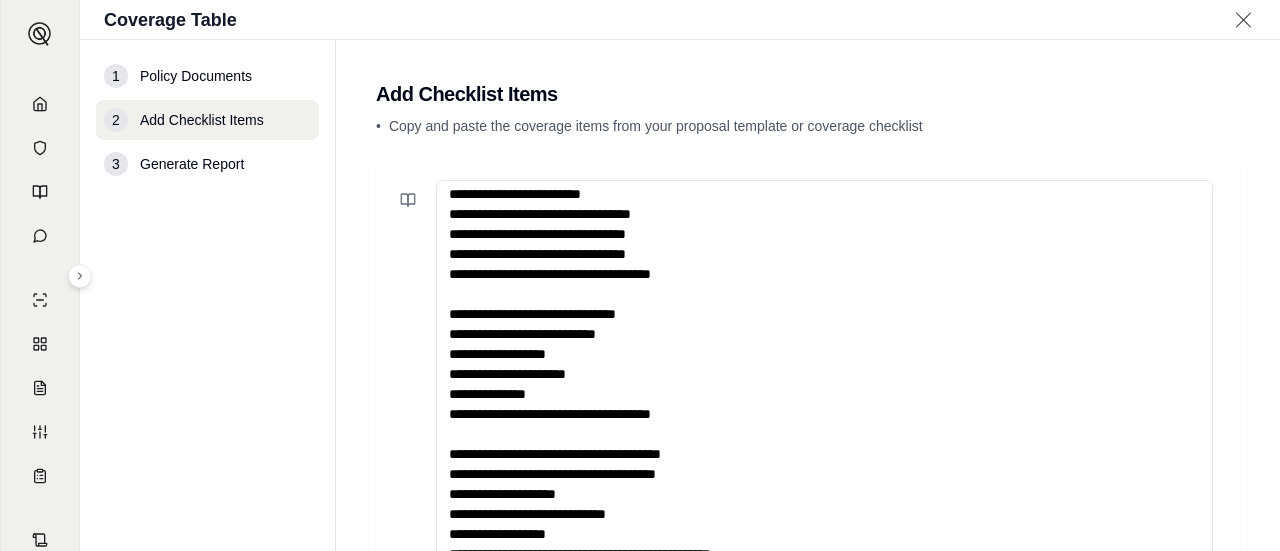 scroll, scrollTop: 1160, scrollLeft: 0, axis: vertical 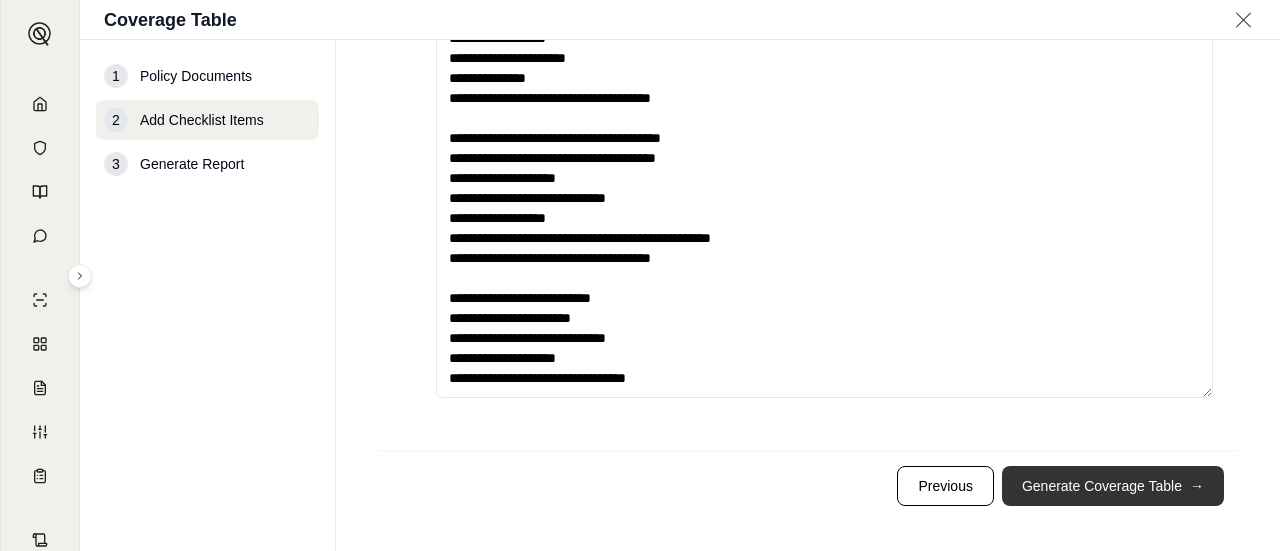 type on "**********" 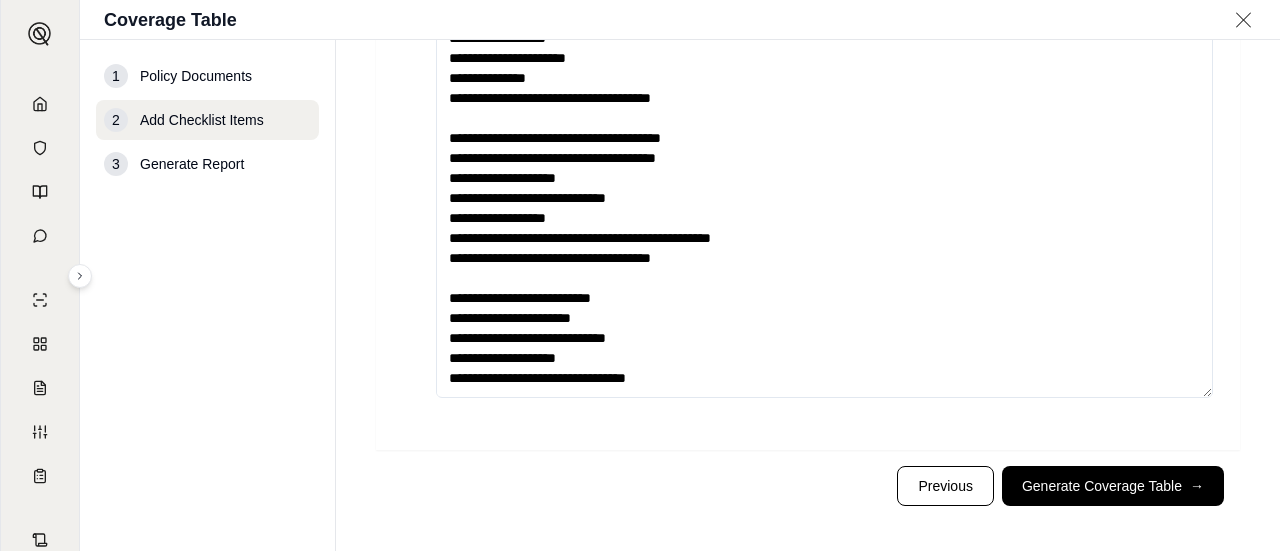 scroll, scrollTop: 0, scrollLeft: 0, axis: both 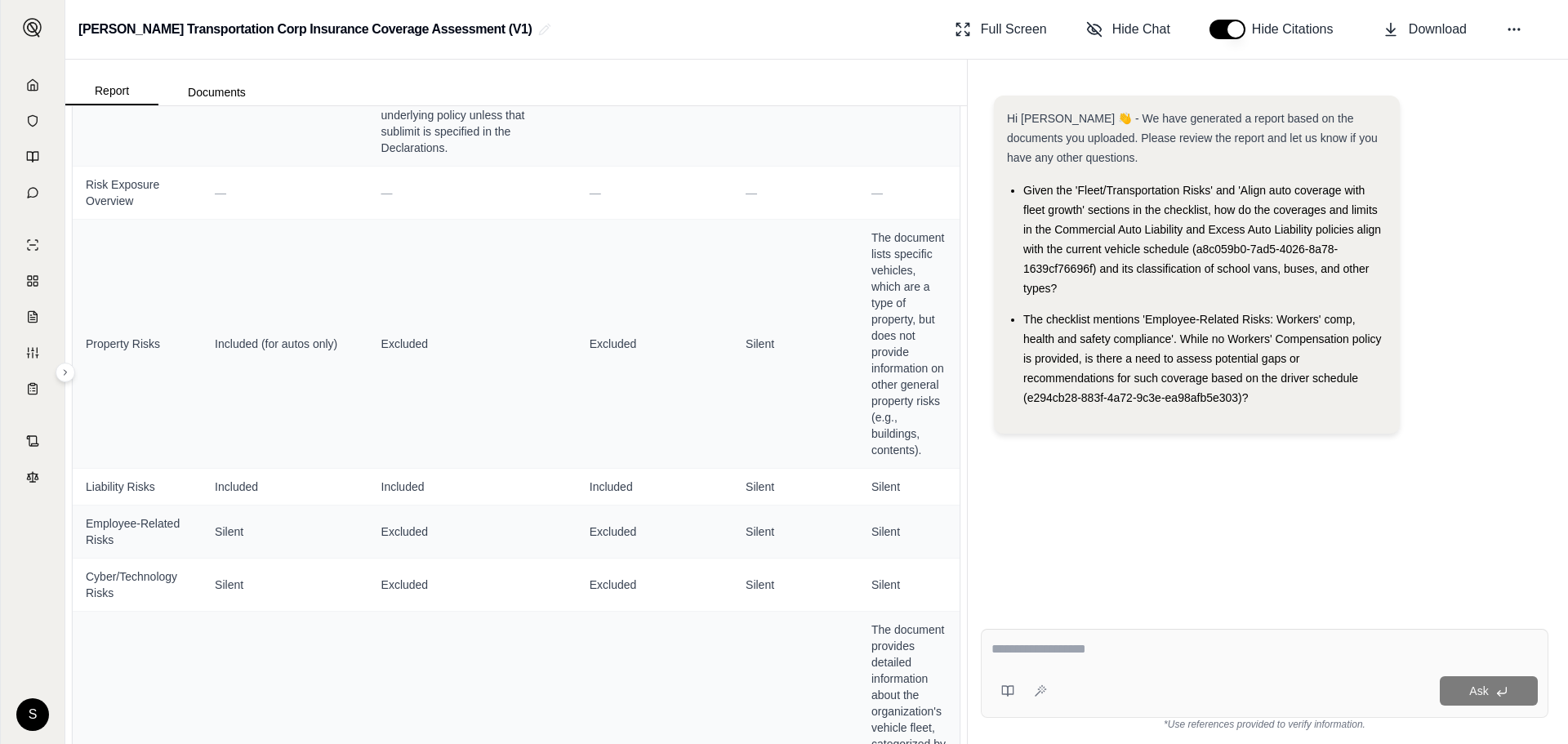 click at bounding box center (1264, 649) 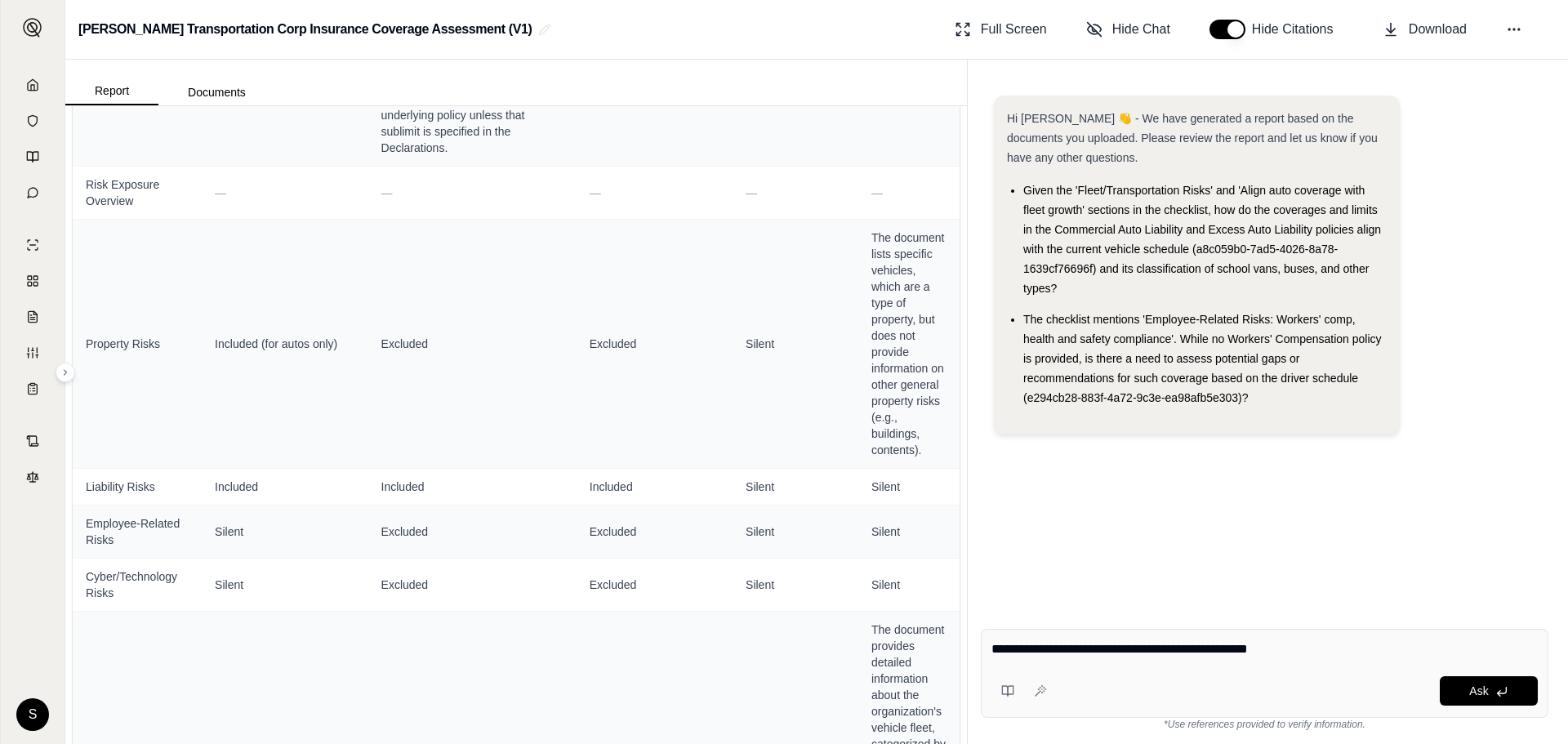 type on "**********" 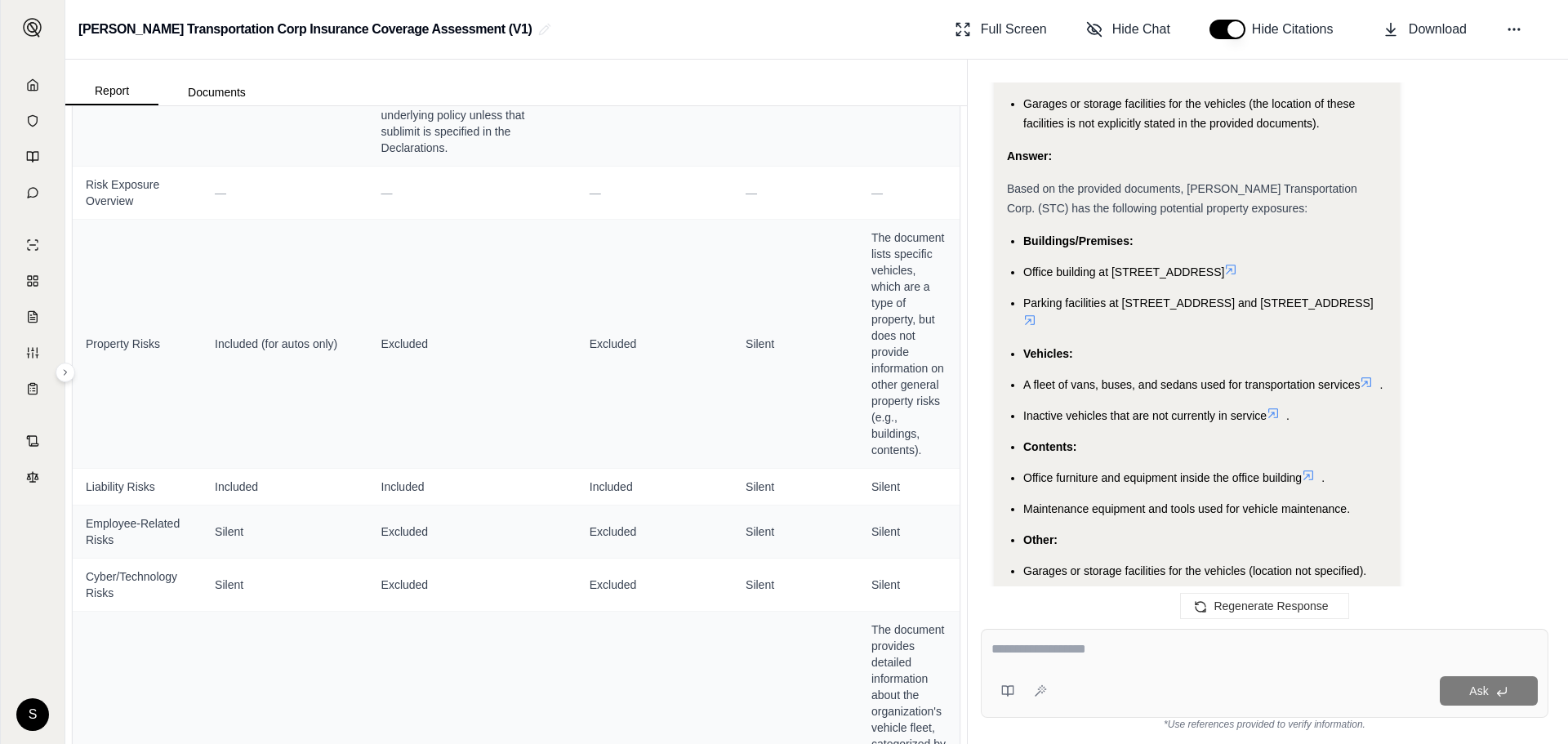 scroll, scrollTop: 0, scrollLeft: 0, axis: both 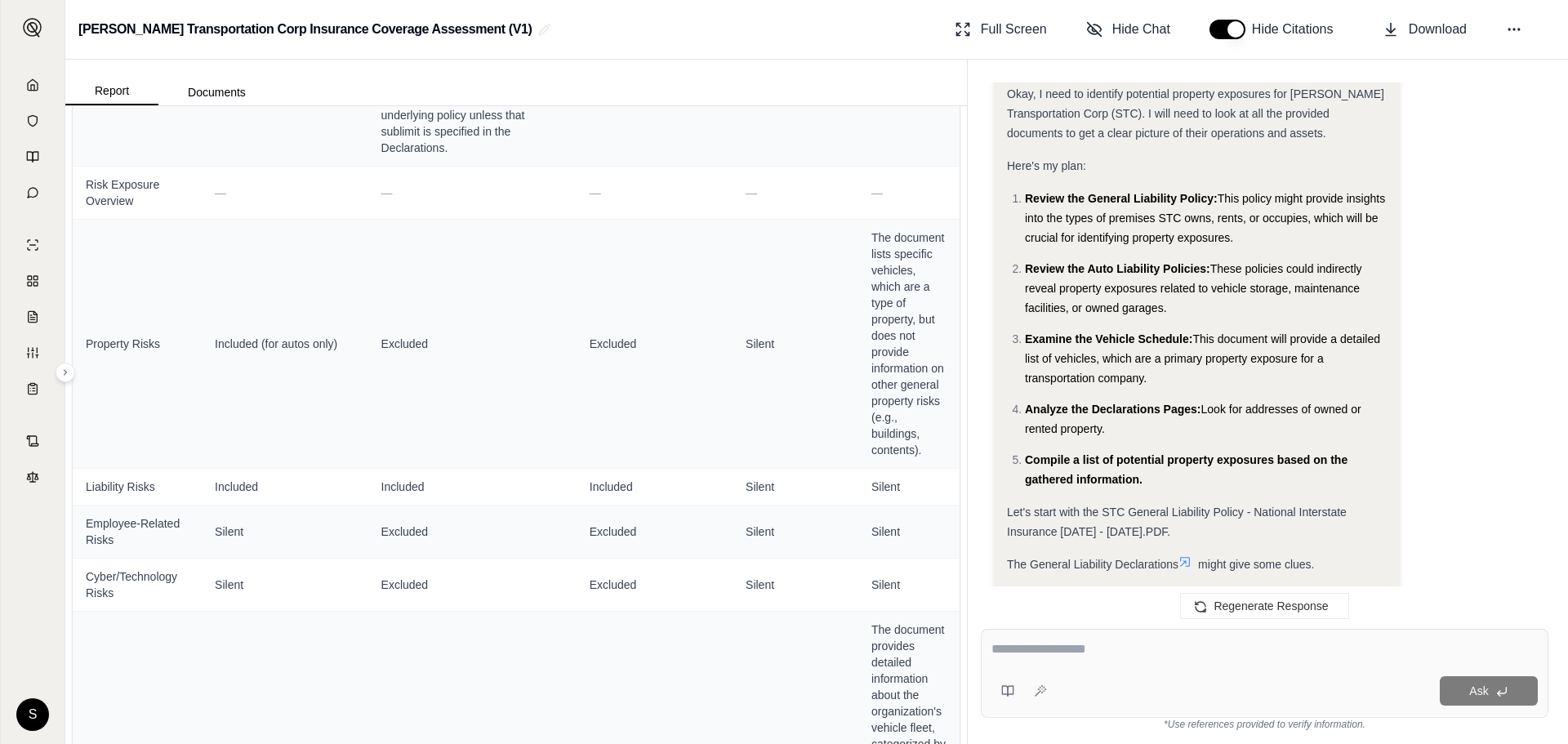 drag, startPoint x: 1131, startPoint y: 427, endPoint x: 1455, endPoint y: 405, distance: 324.74605 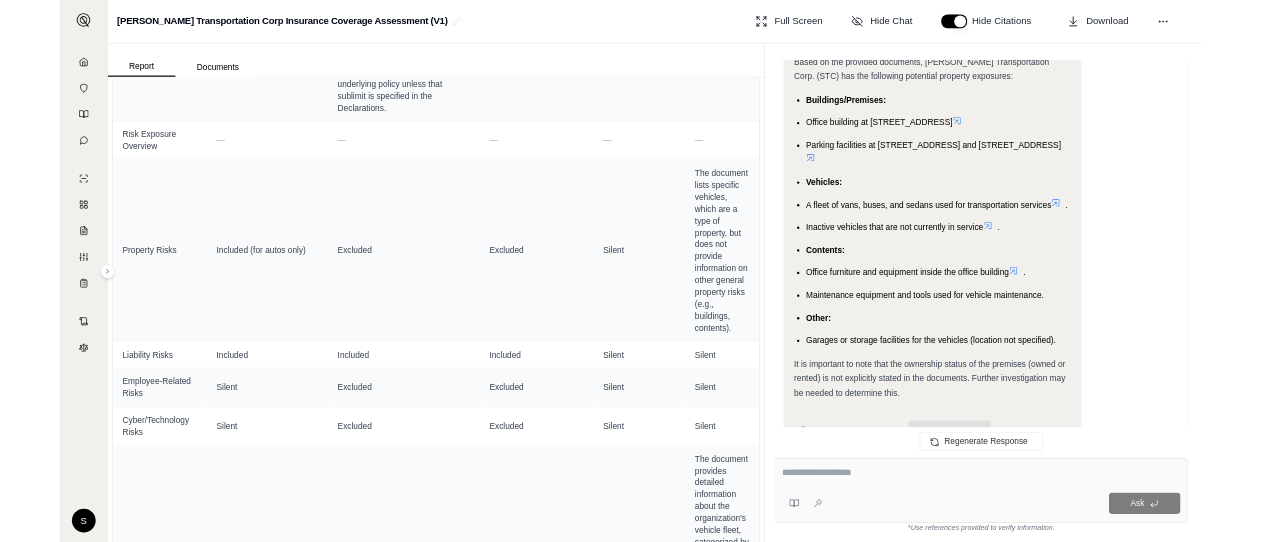 scroll, scrollTop: 3235, scrollLeft: 0, axis: vertical 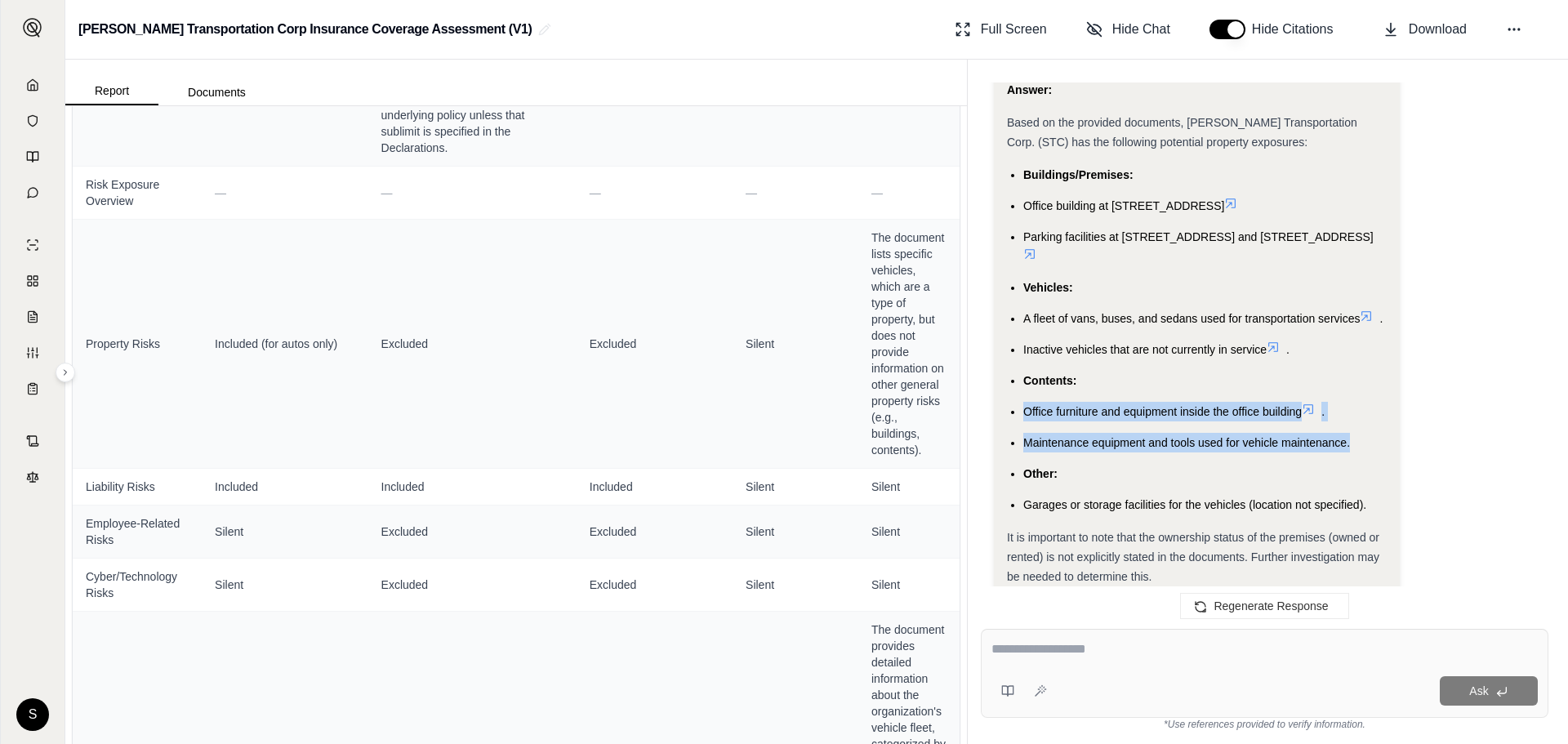drag, startPoint x: 1364, startPoint y: 440, endPoint x: 1022, endPoint y: 418, distance: 342.70687 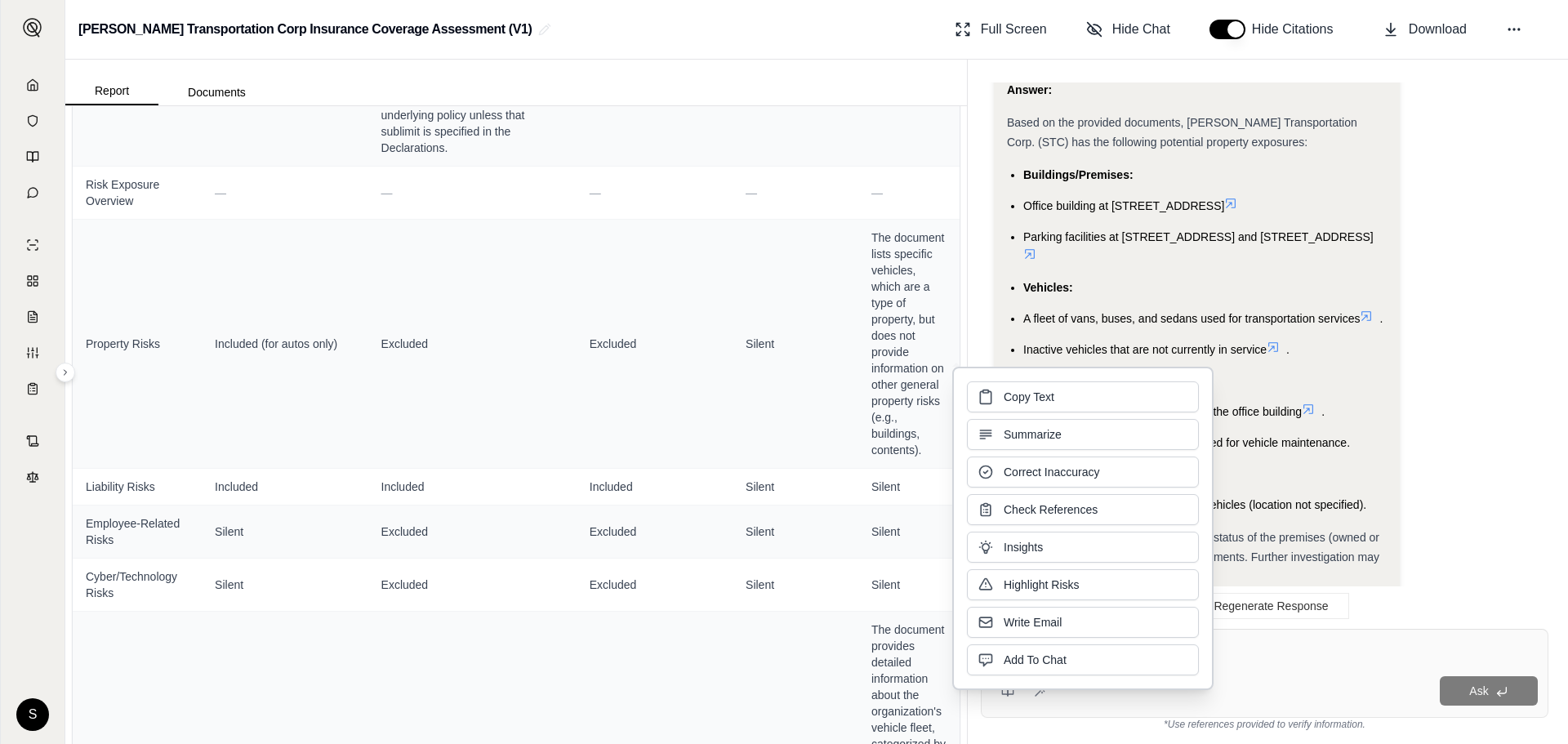 click on "A fleet of vans, buses, and sedans used for transportation services" at bounding box center (1192, 319) 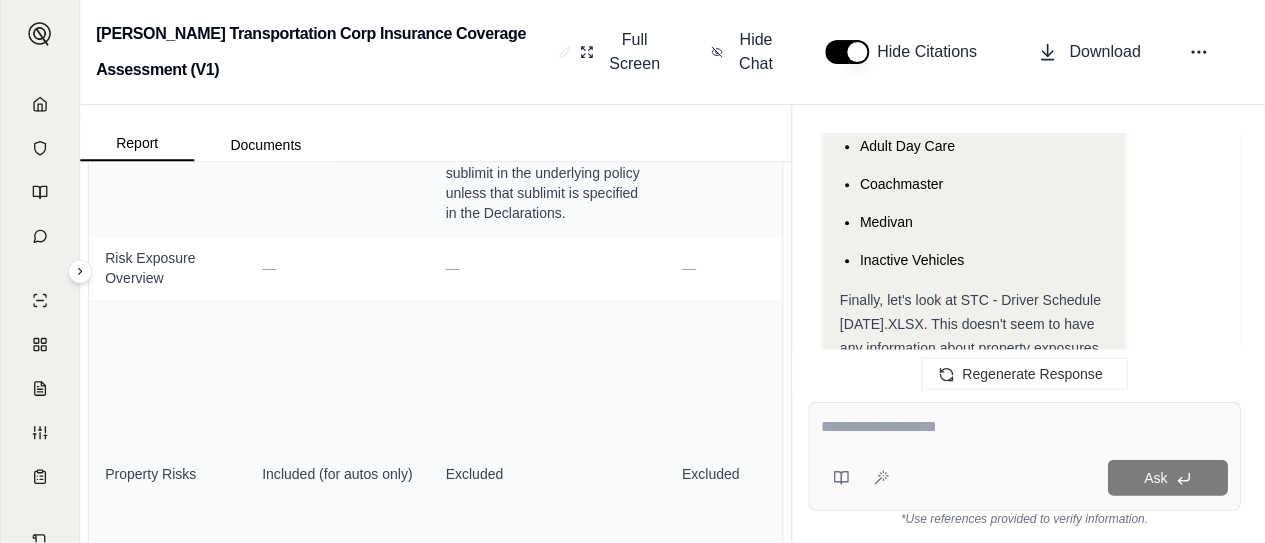 scroll, scrollTop: 2120, scrollLeft: 0, axis: vertical 